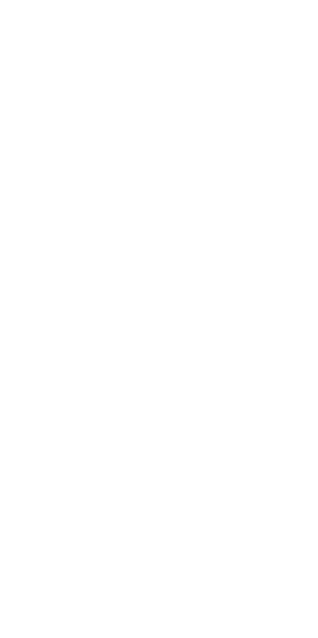 scroll, scrollTop: 0, scrollLeft: 0, axis: both 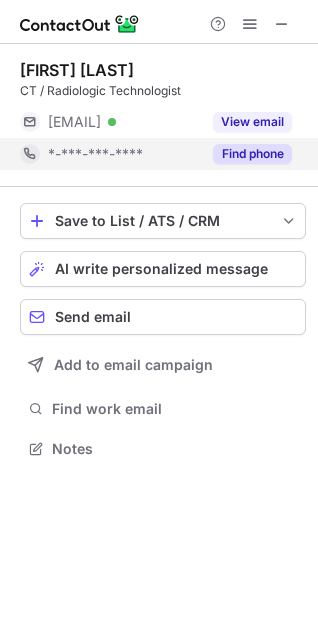 click on "Find phone" at bounding box center [252, 154] 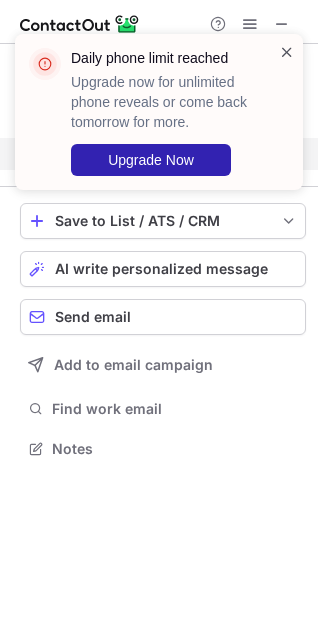 click at bounding box center (287, 52) 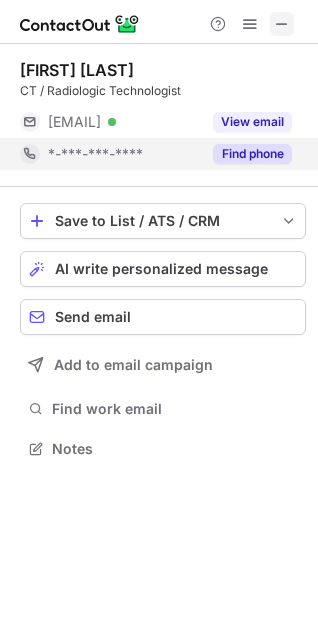 click at bounding box center [282, 24] 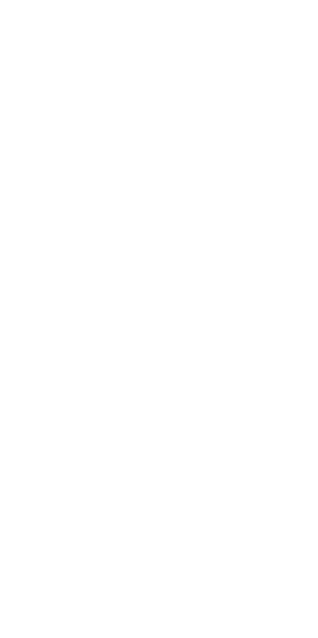 scroll, scrollTop: 0, scrollLeft: 0, axis: both 